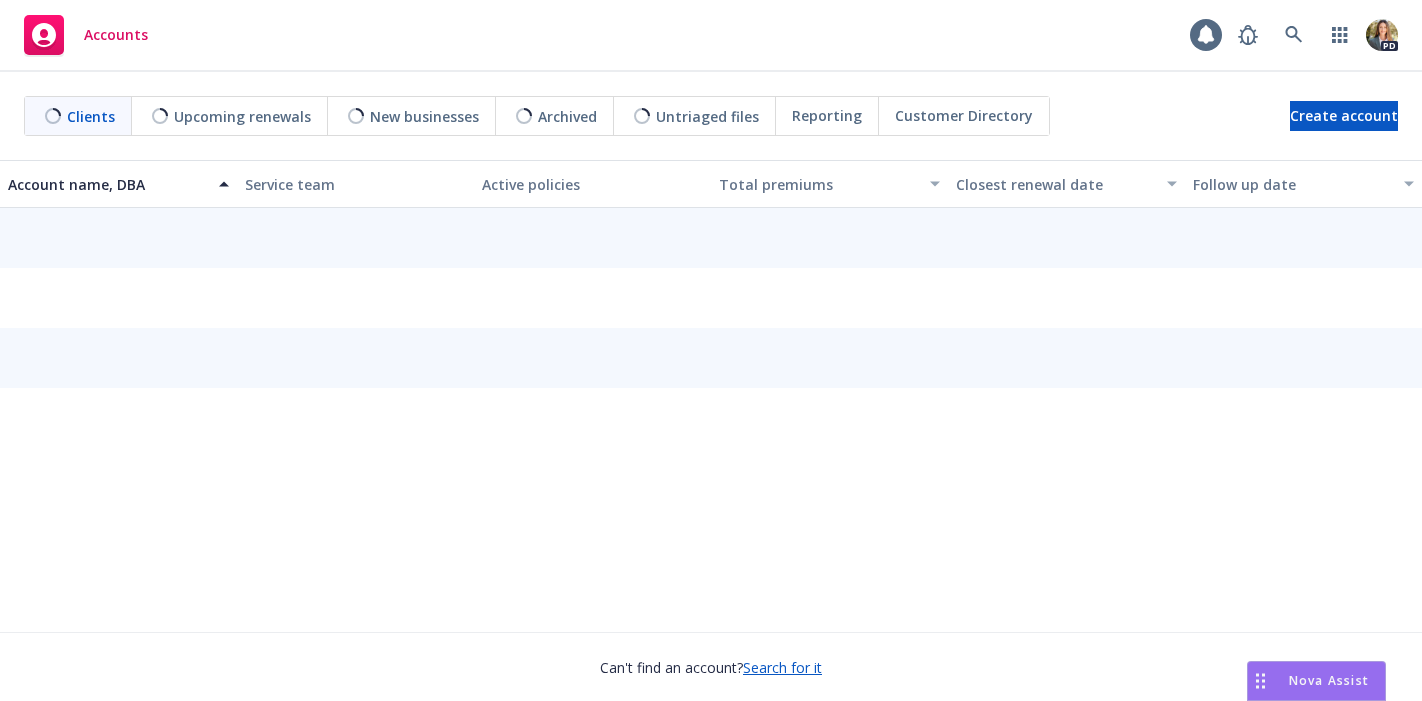 scroll, scrollTop: 0, scrollLeft: 0, axis: both 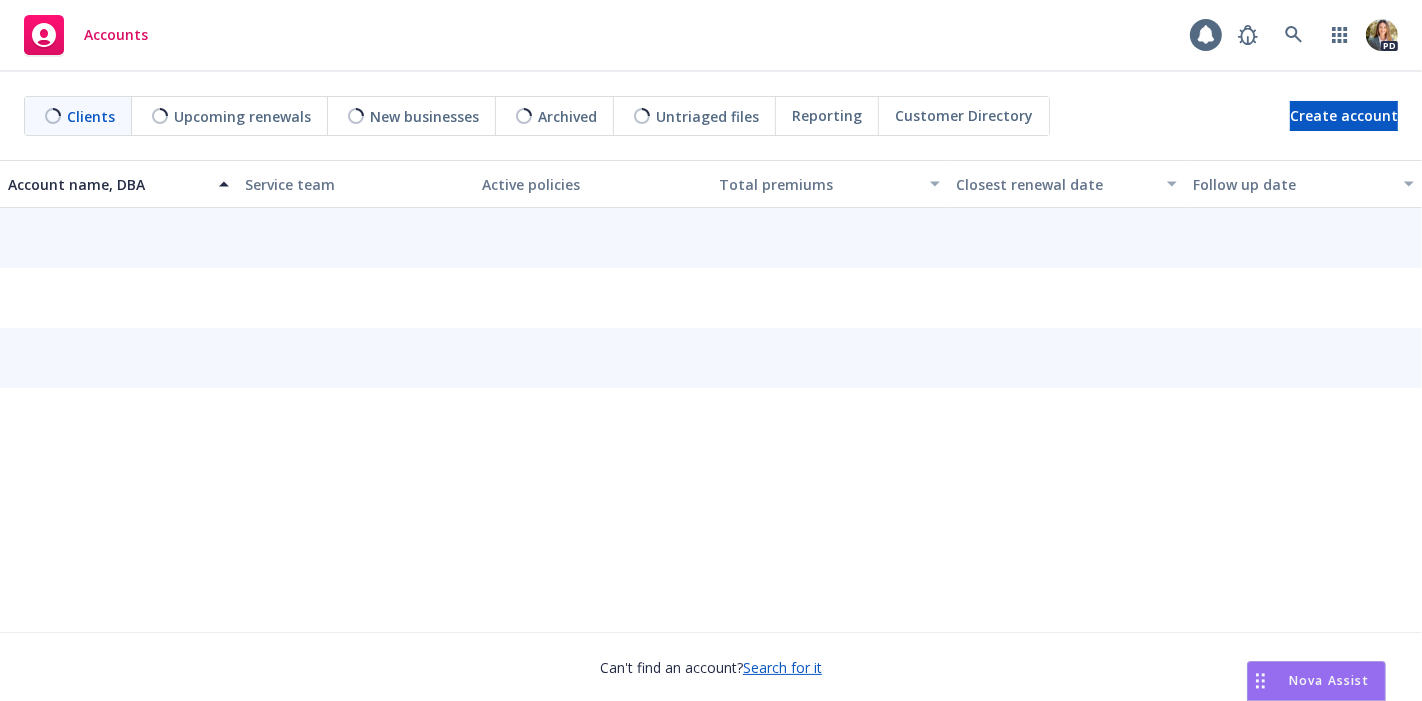 click on "Nova Assist" at bounding box center [1329, 680] 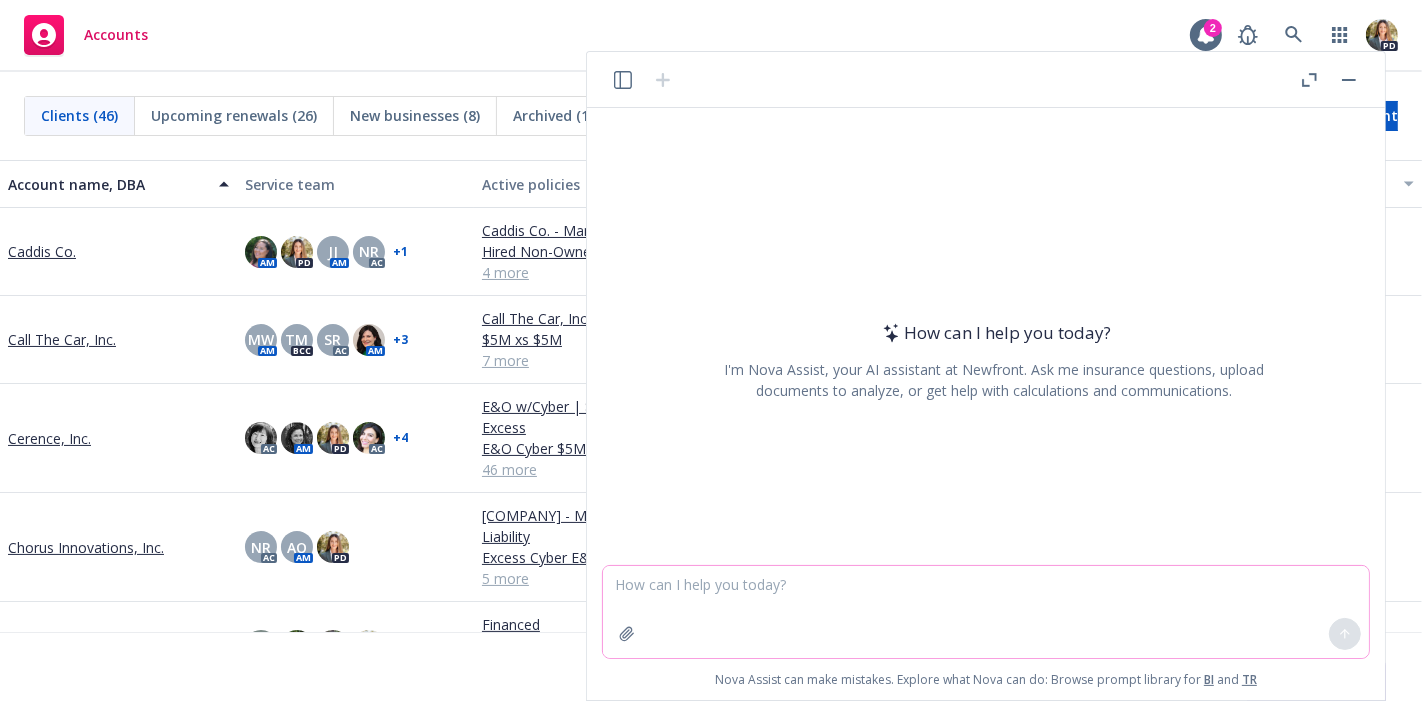 click at bounding box center [986, 612] 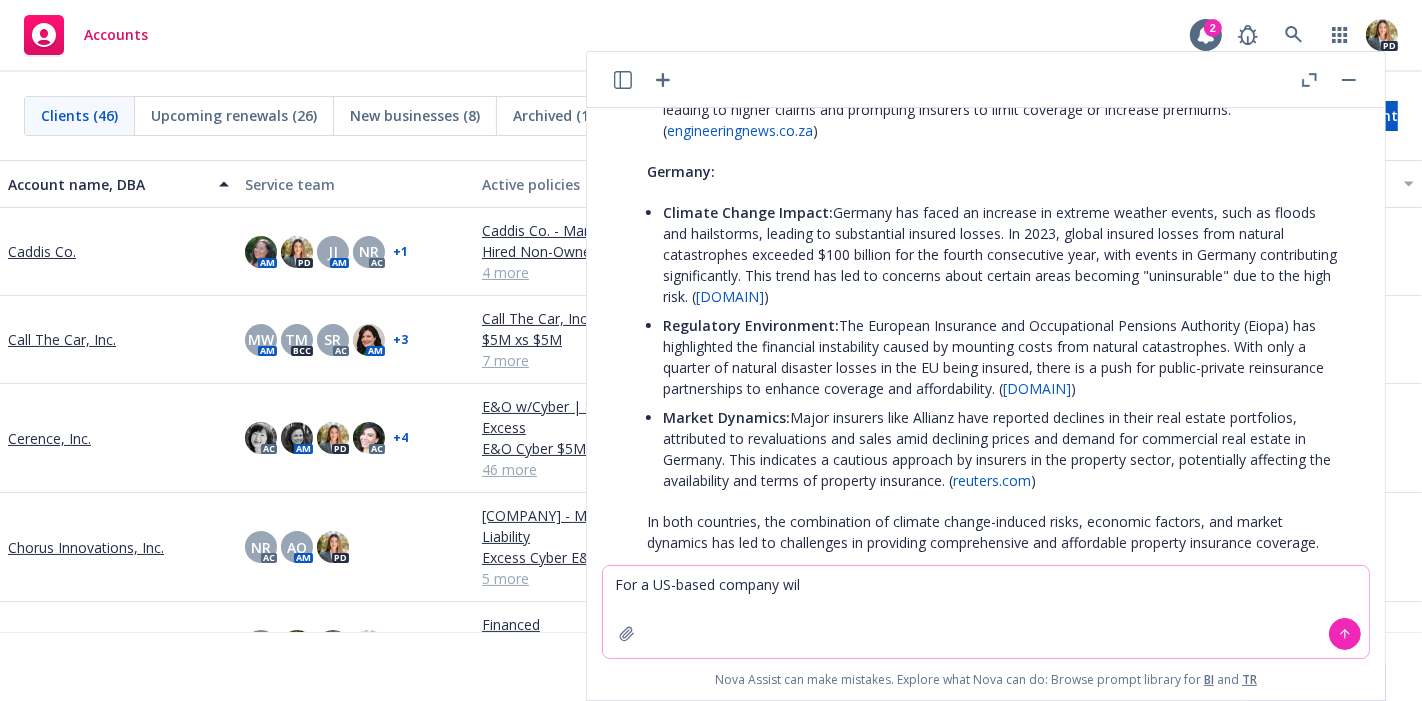 scroll, scrollTop: 504, scrollLeft: 0, axis: vertical 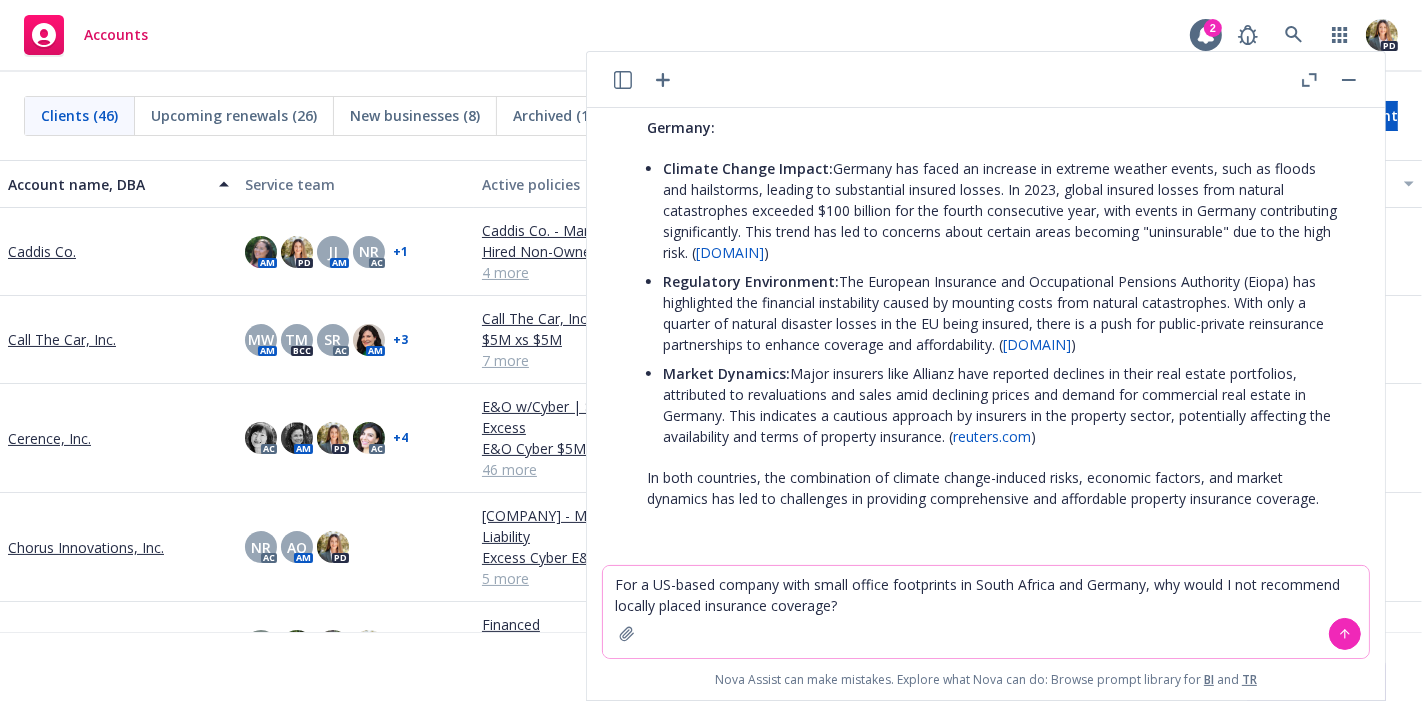 click on "For a US-based company with small office footprints in South Africa and Germany, why would I not recommend locally placed insurance coverage?" at bounding box center (986, 612) 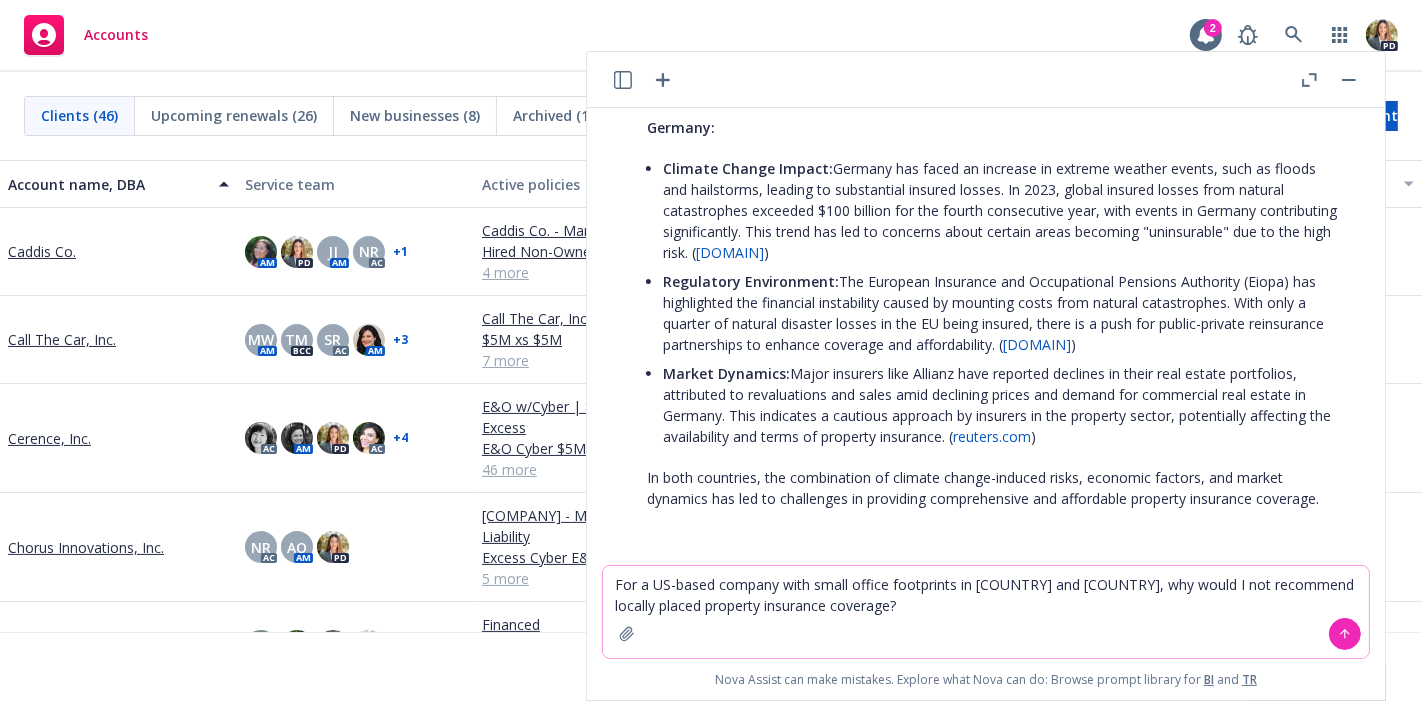 type on "For a US-based company with small office footprints in [COUNTRY] and [COUNTRY], why would I not recommend locally placed property insurance coverage?" 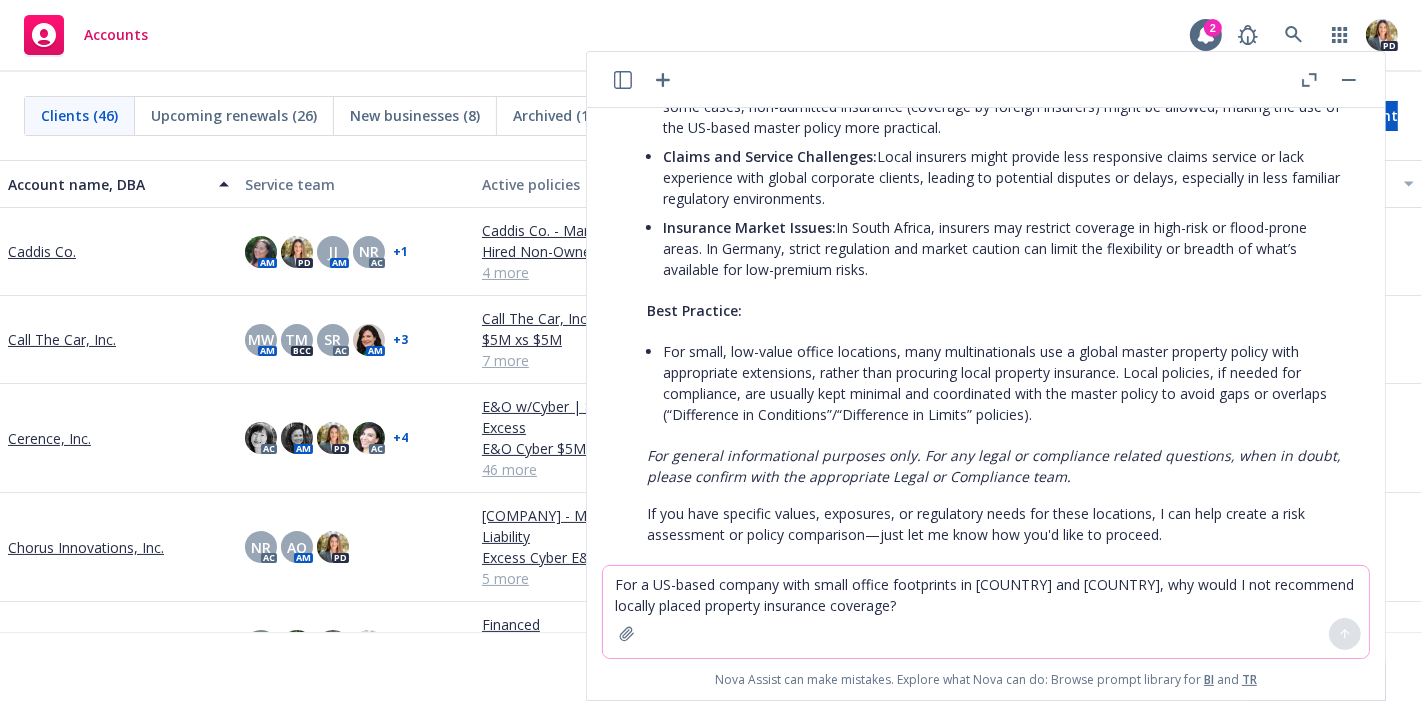 scroll, scrollTop: 1392, scrollLeft: 0, axis: vertical 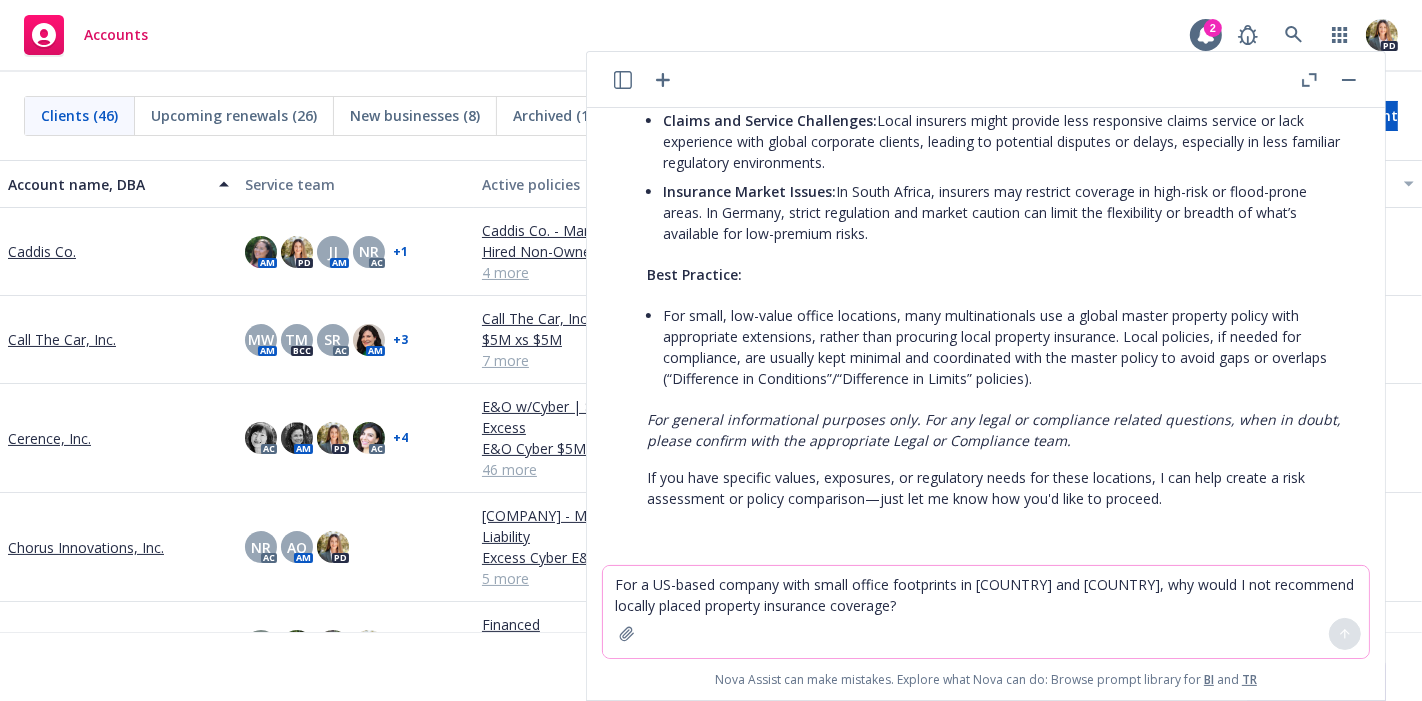 click on "Select date" at bounding box center [1303, 438] 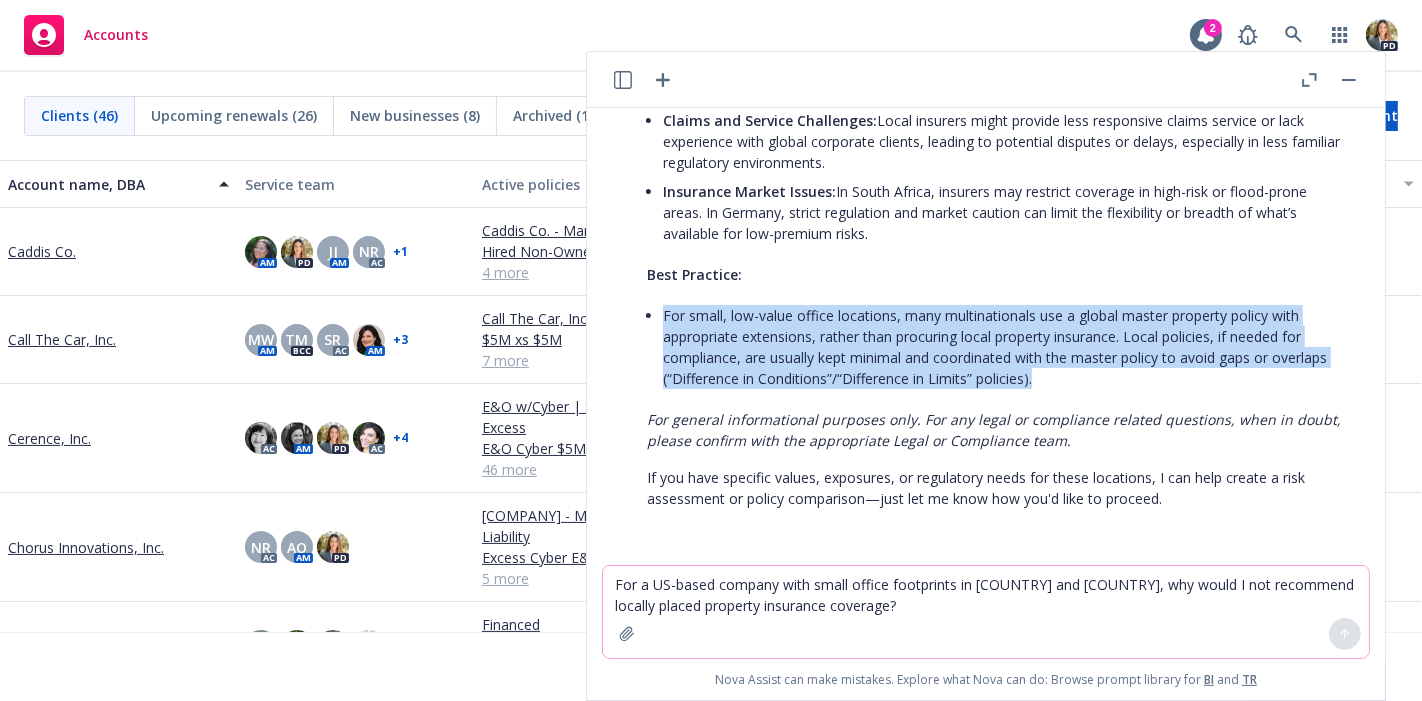 drag, startPoint x: 1137, startPoint y: 376, endPoint x: 662, endPoint y: 322, distance: 478.05963 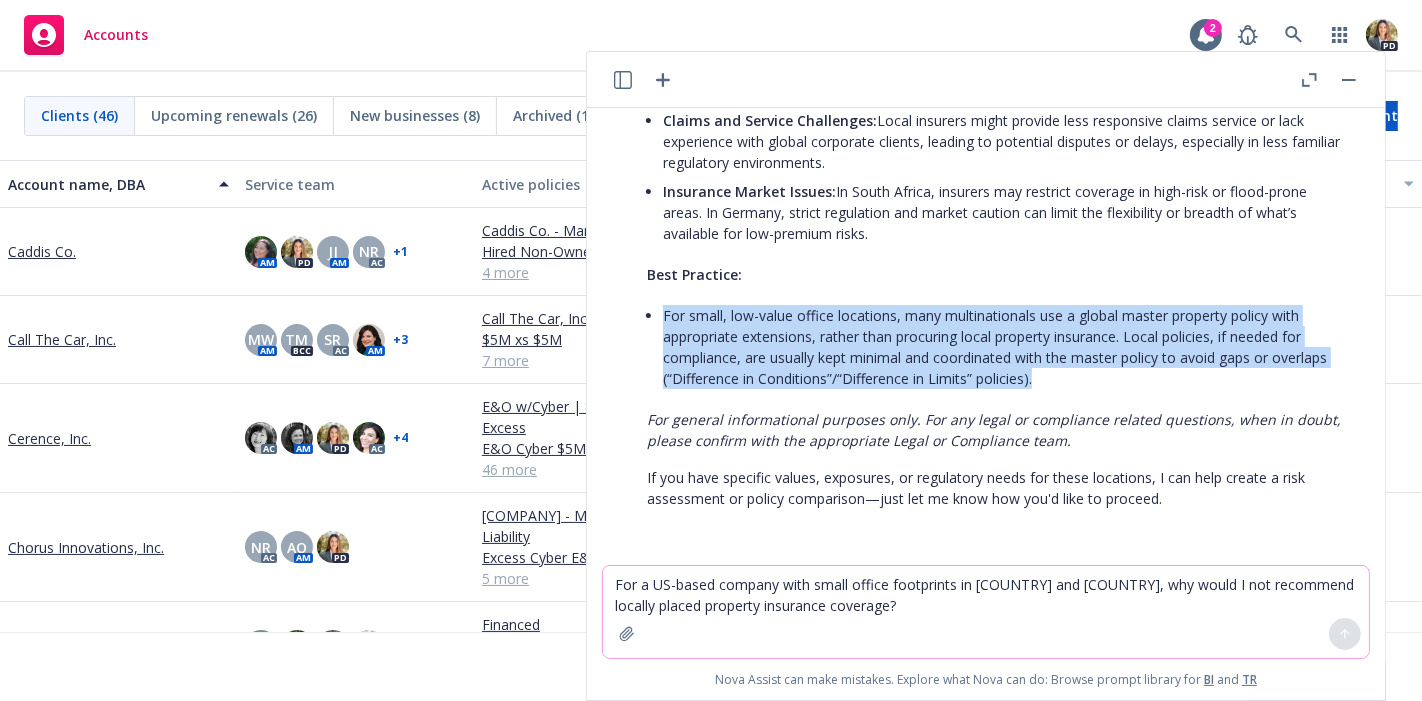 click on "For small, low-value office locations, many multinationals use a global master property policy with appropriate extensions, rather than procuring local property insurance. Local policies, if needed for compliance, are usually kept minimal and coordinated with the master policy to avoid gaps or overlaps (“Difference in Conditions”/“Difference in Limits” policies)." at bounding box center (1002, 347) 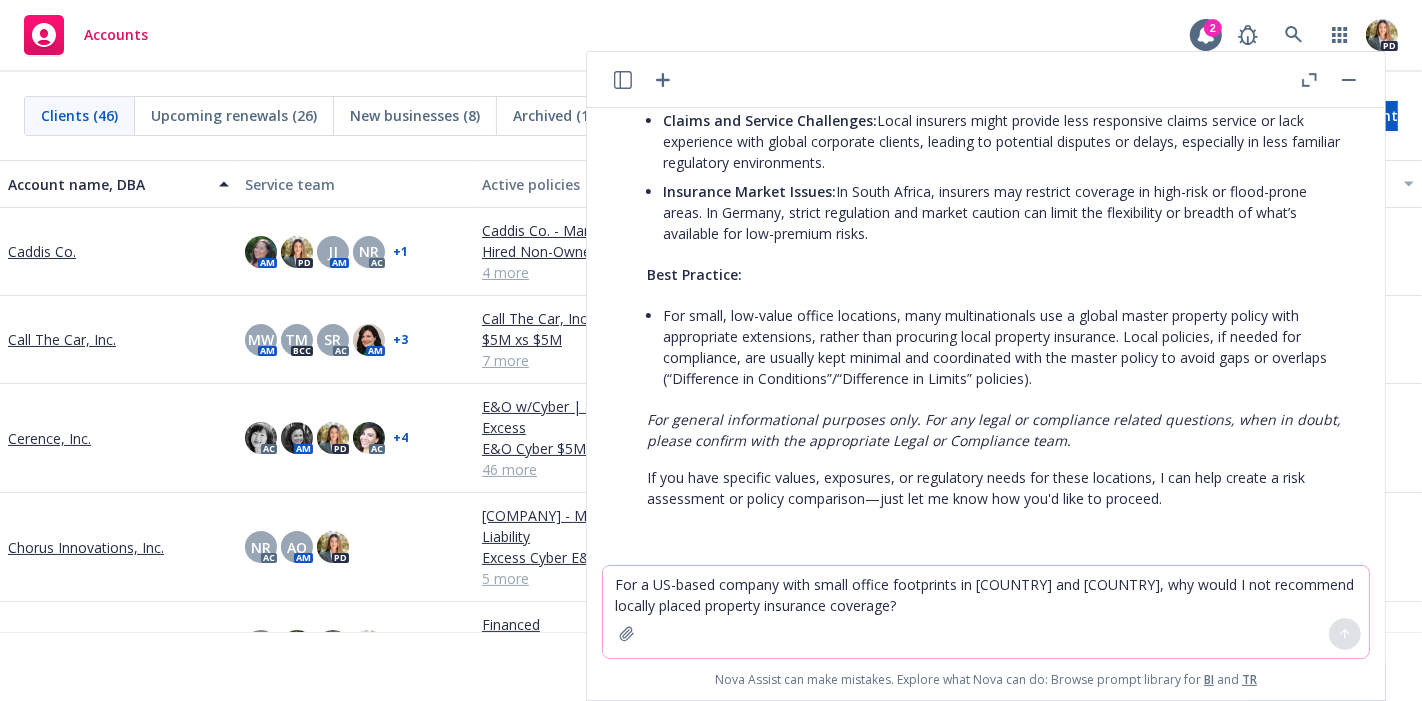 click on "Accounts 2 PD" at bounding box center (711, 36) 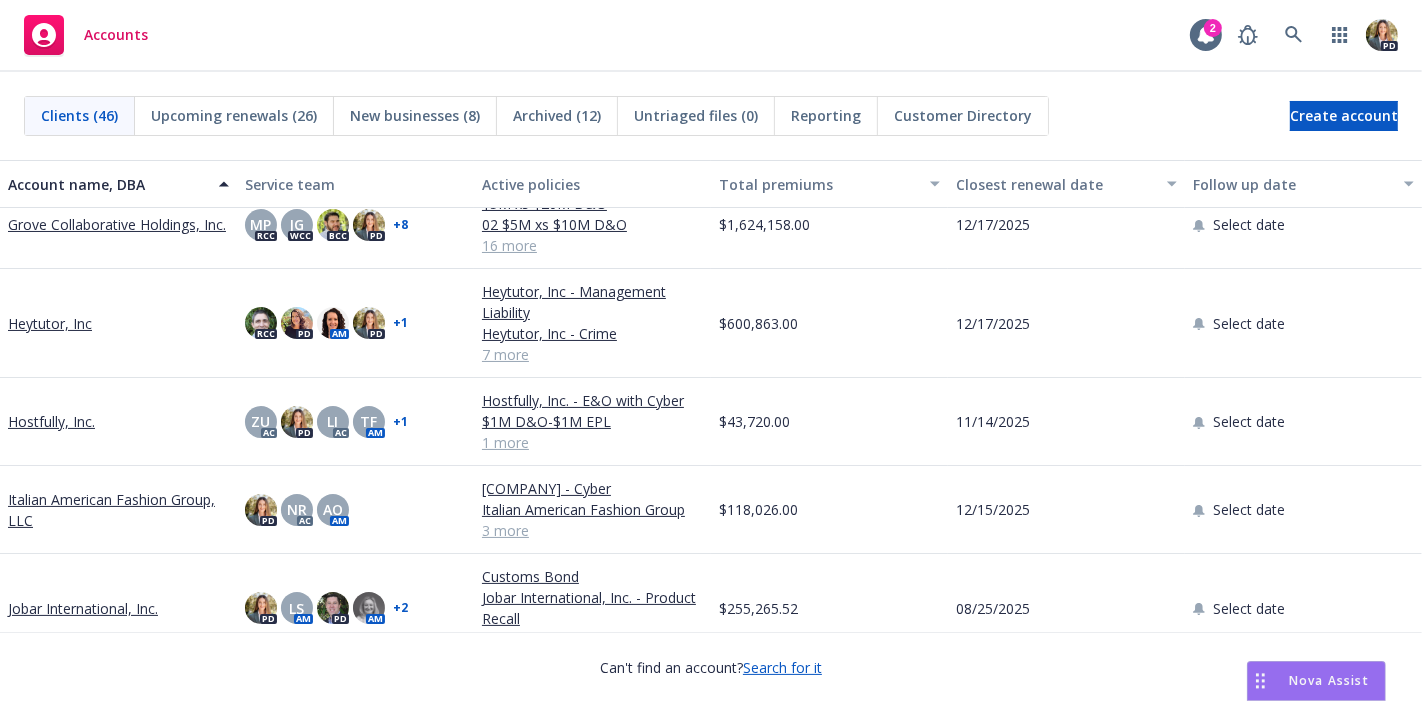 scroll, scrollTop: 717, scrollLeft: 0, axis: vertical 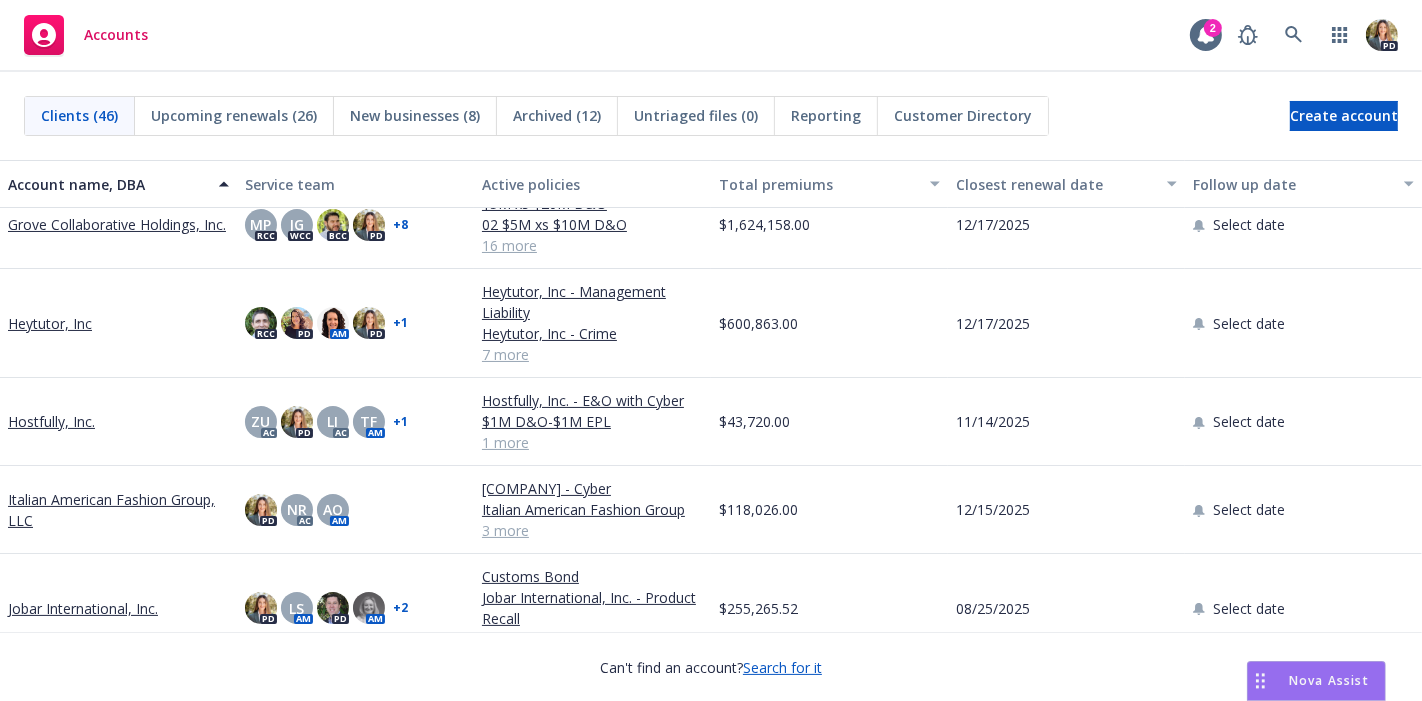 click on "Hostfully, Inc." at bounding box center (51, 421) 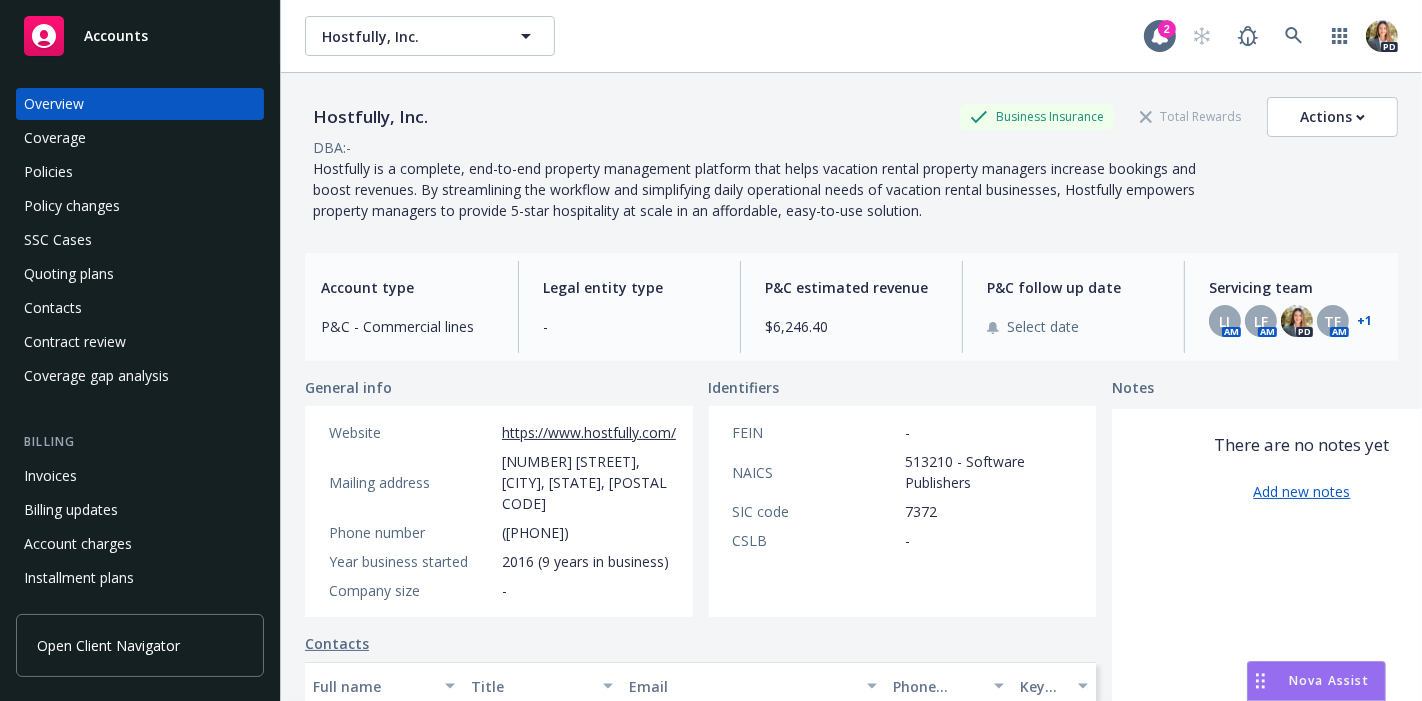 click on "Policies" at bounding box center (48, 172) 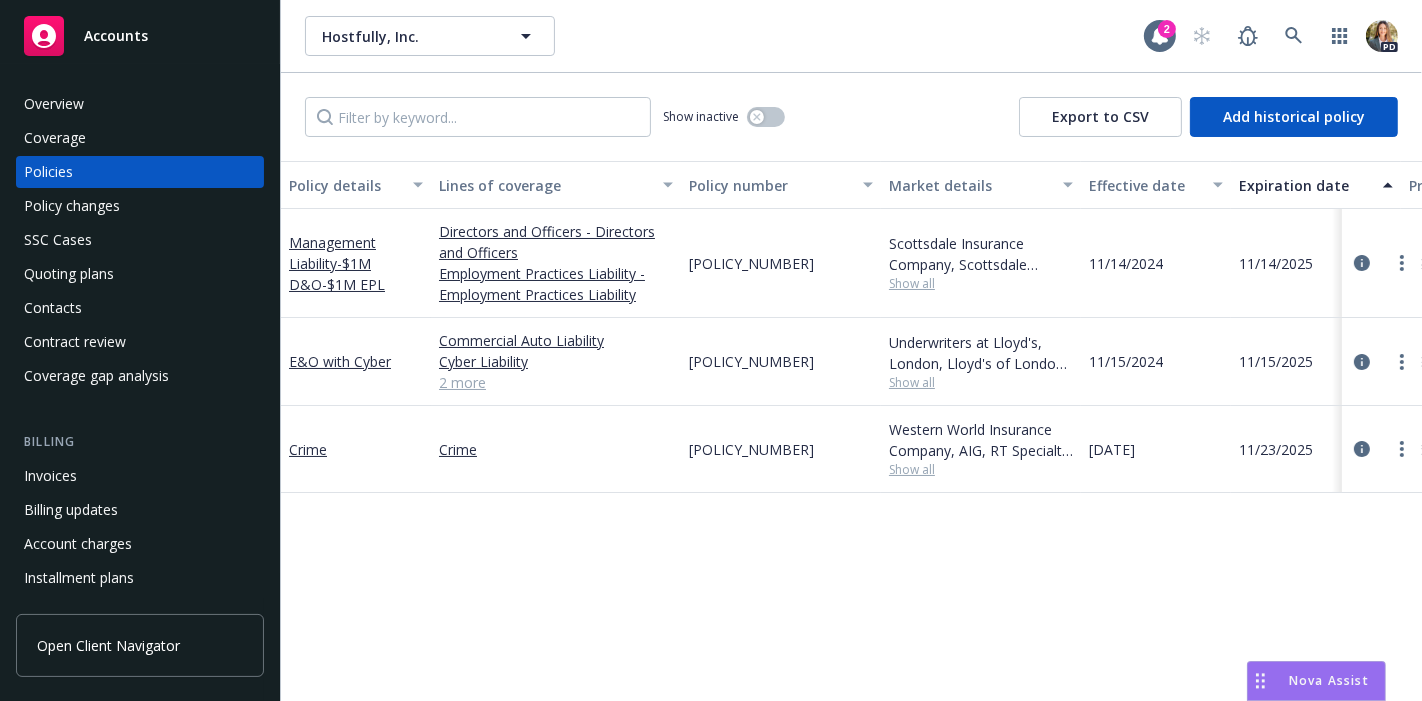 click on "Management Liability  -  $1M D&O-$1M EPL" at bounding box center [356, 263] 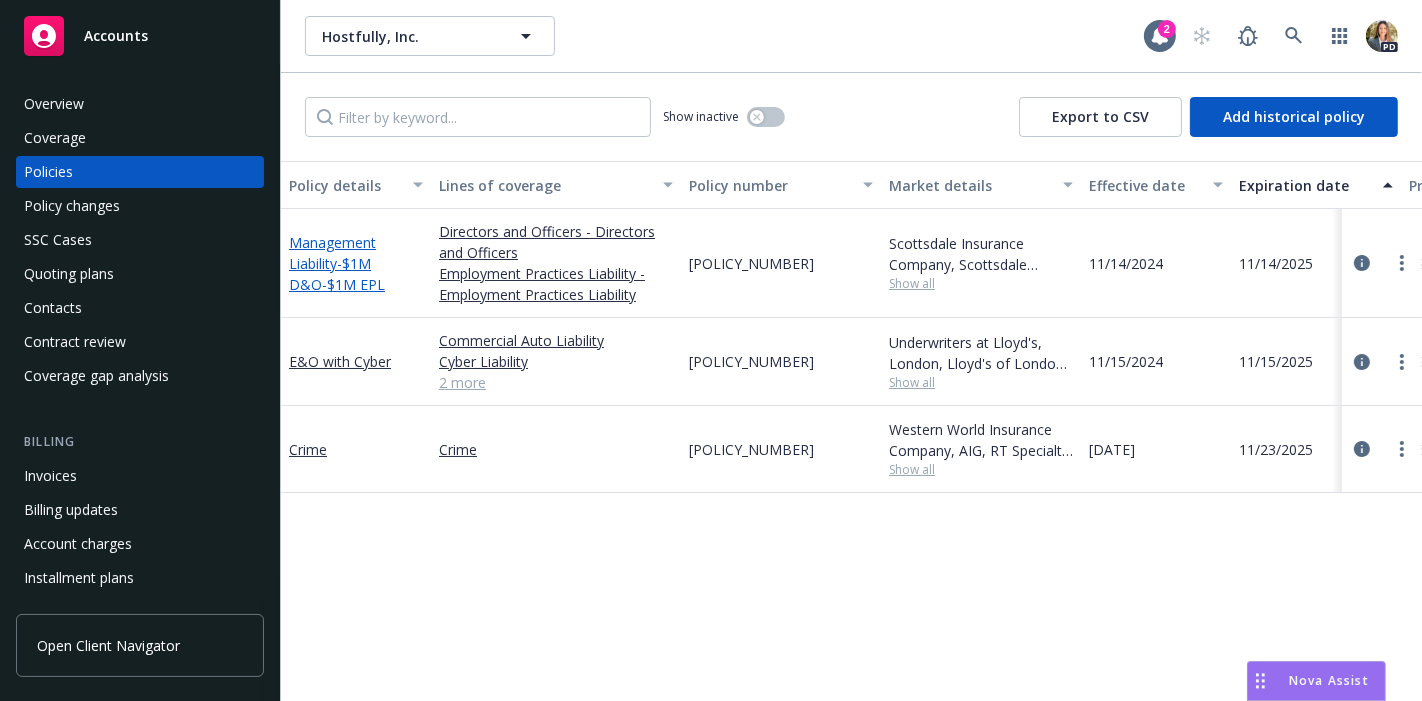 click on "-  $1M D&O-$1M EPL" at bounding box center (337, 274) 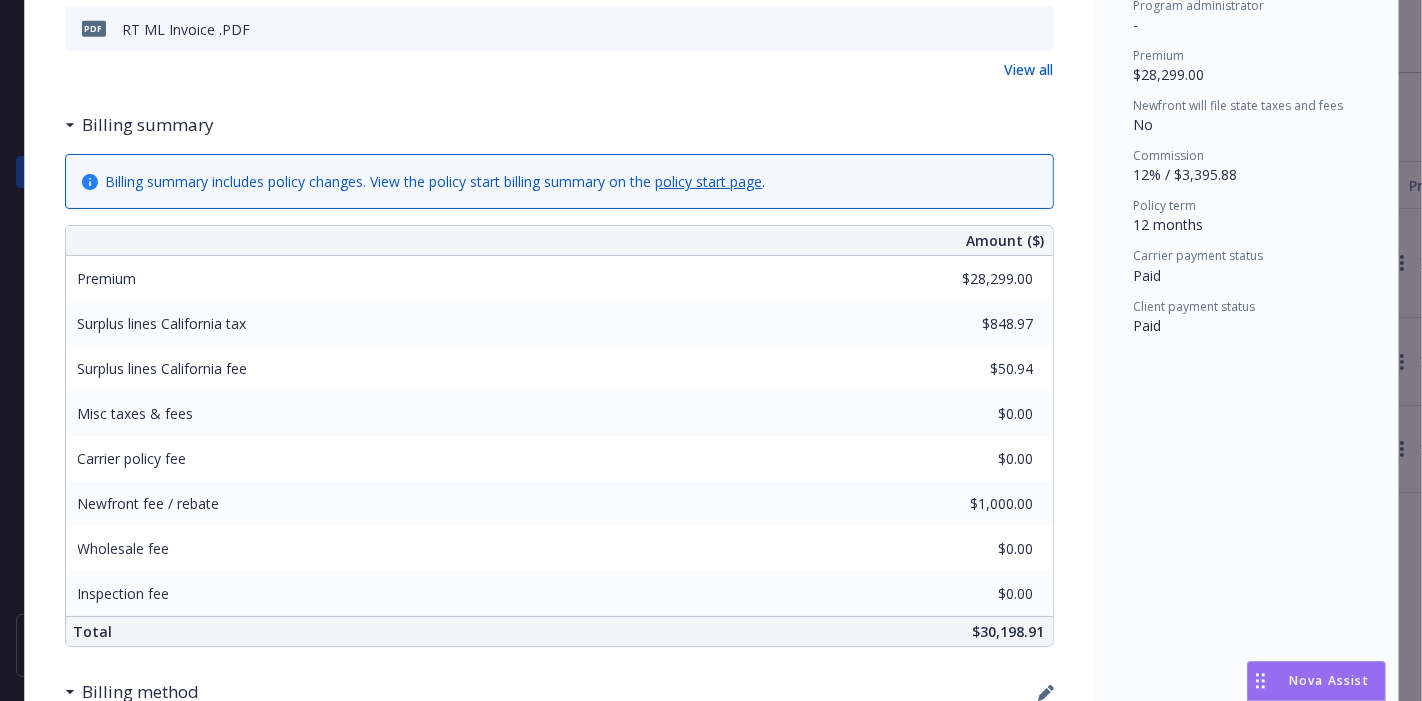 scroll, scrollTop: 854, scrollLeft: 0, axis: vertical 